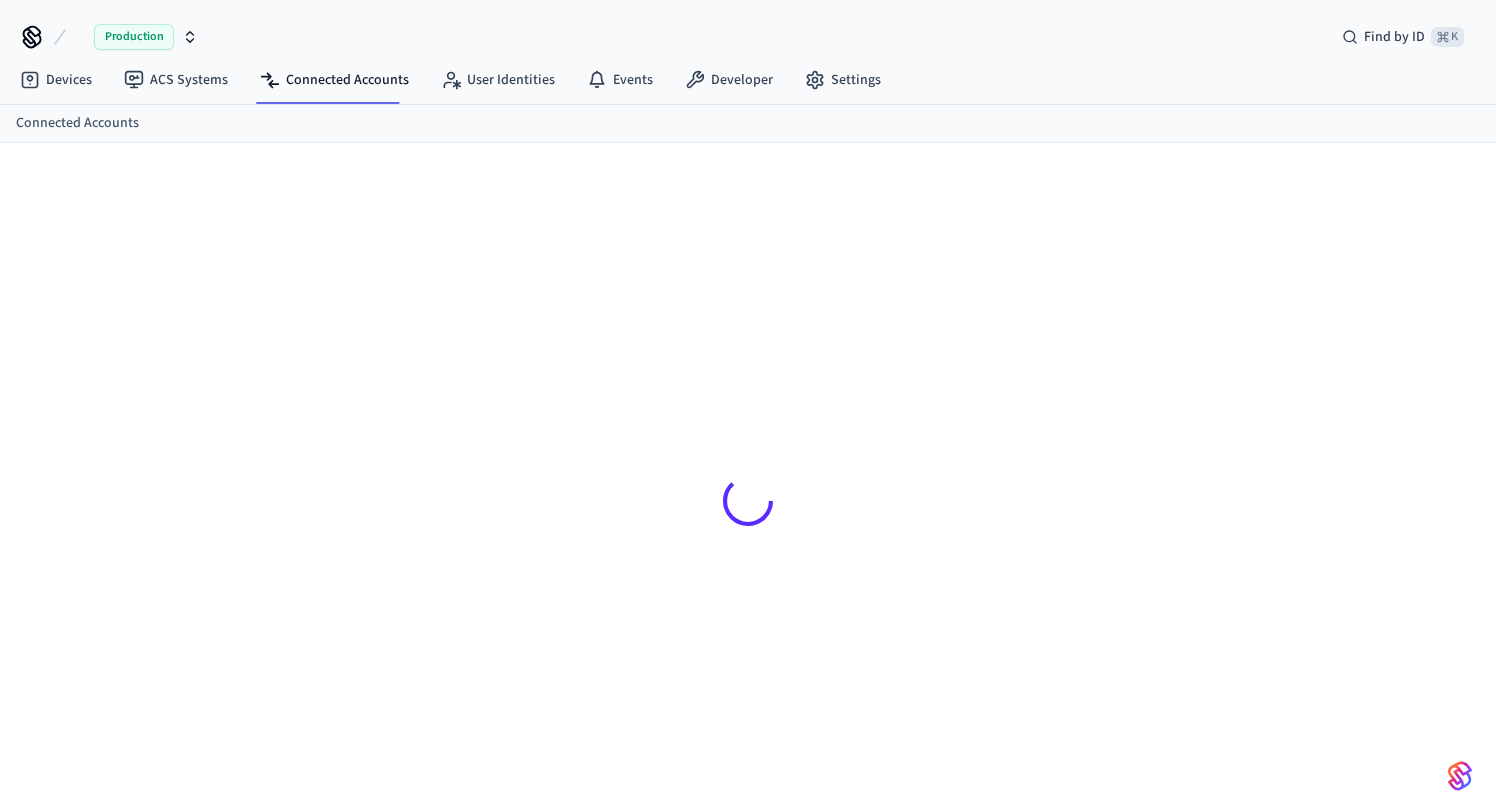 scroll, scrollTop: 0, scrollLeft: 0, axis: both 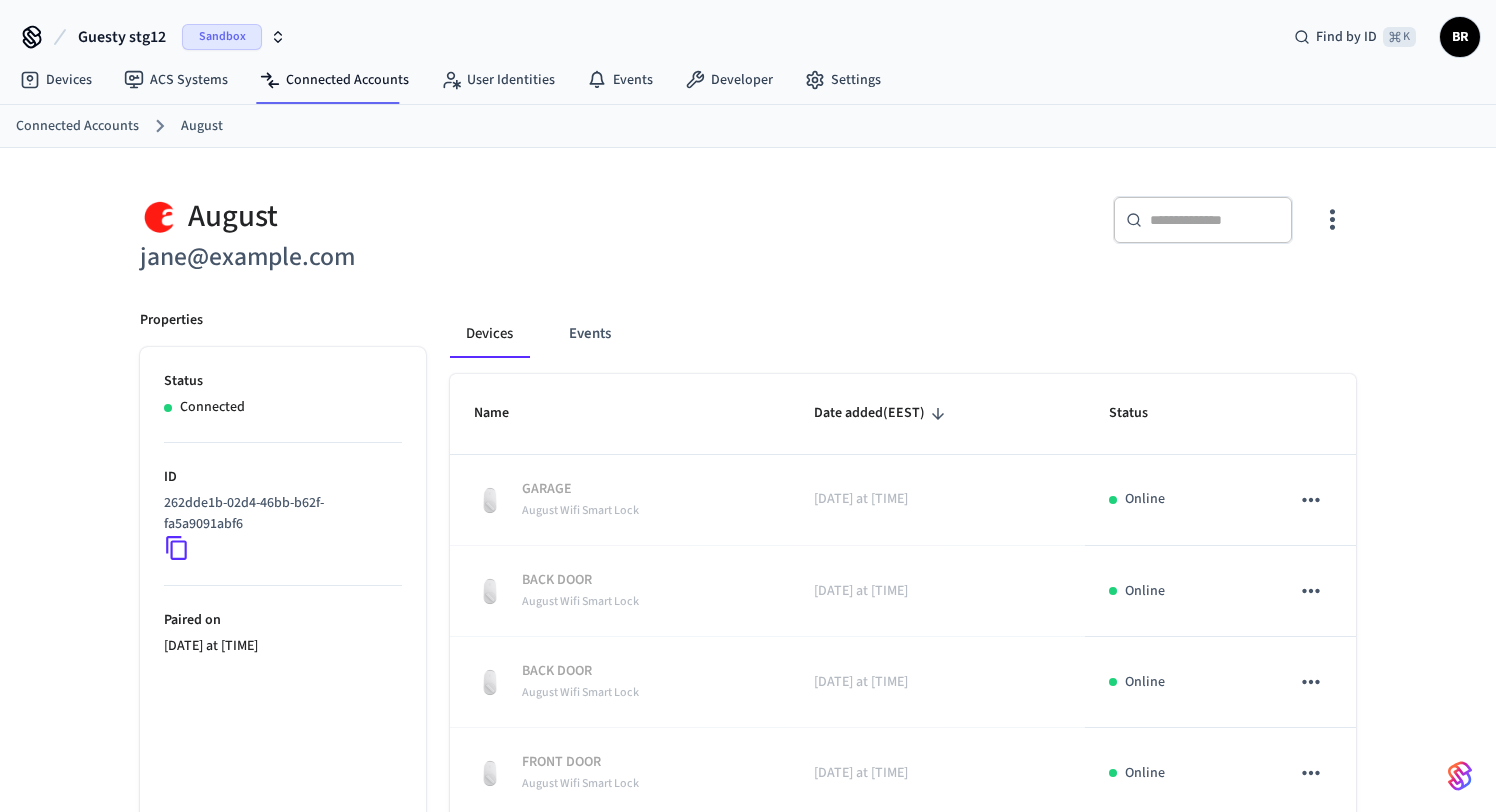 click on "August" at bounding box center [438, 216] 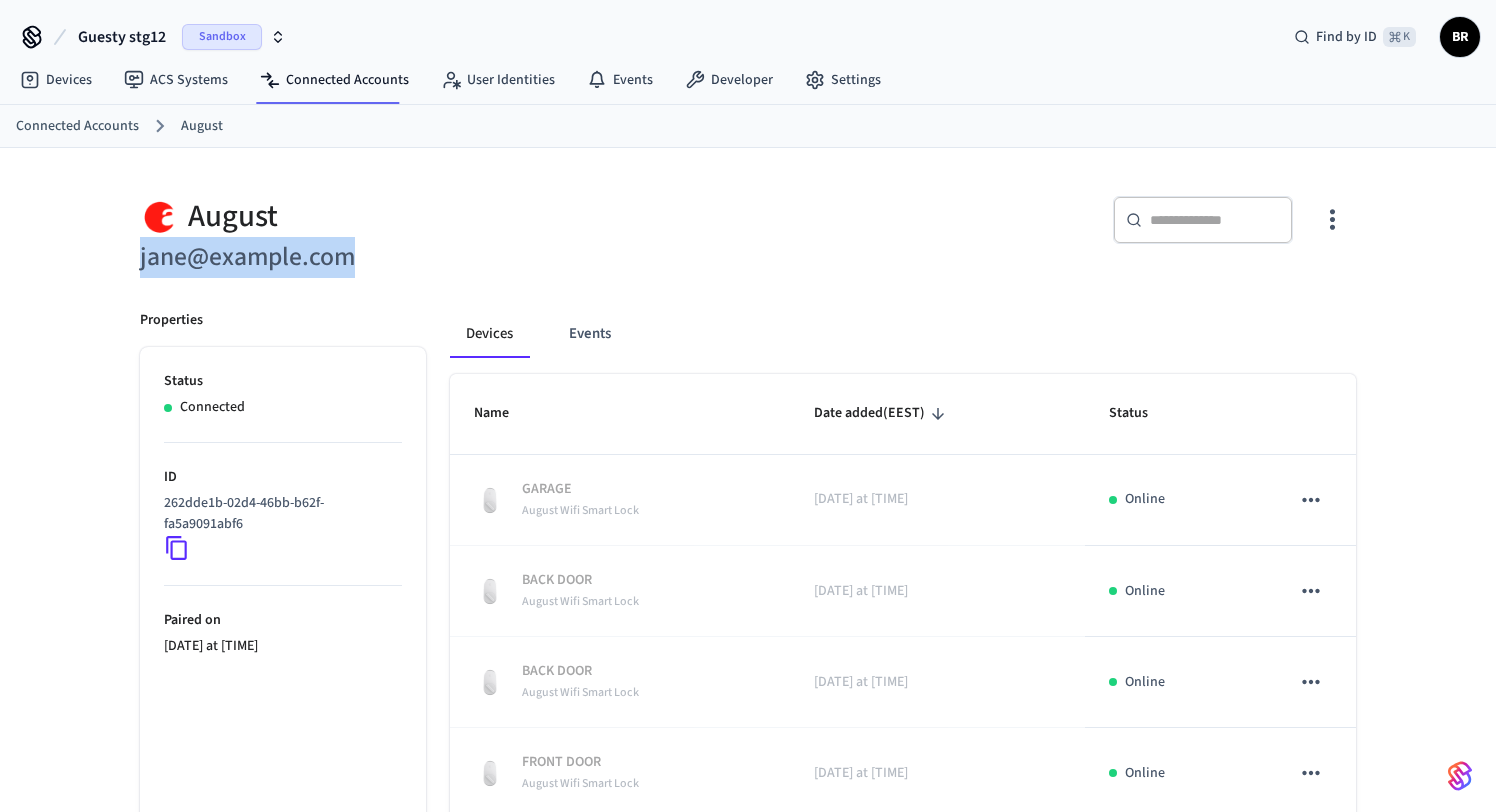 drag, startPoint x: 140, startPoint y: 249, endPoint x: 455, endPoint y: 249, distance: 315 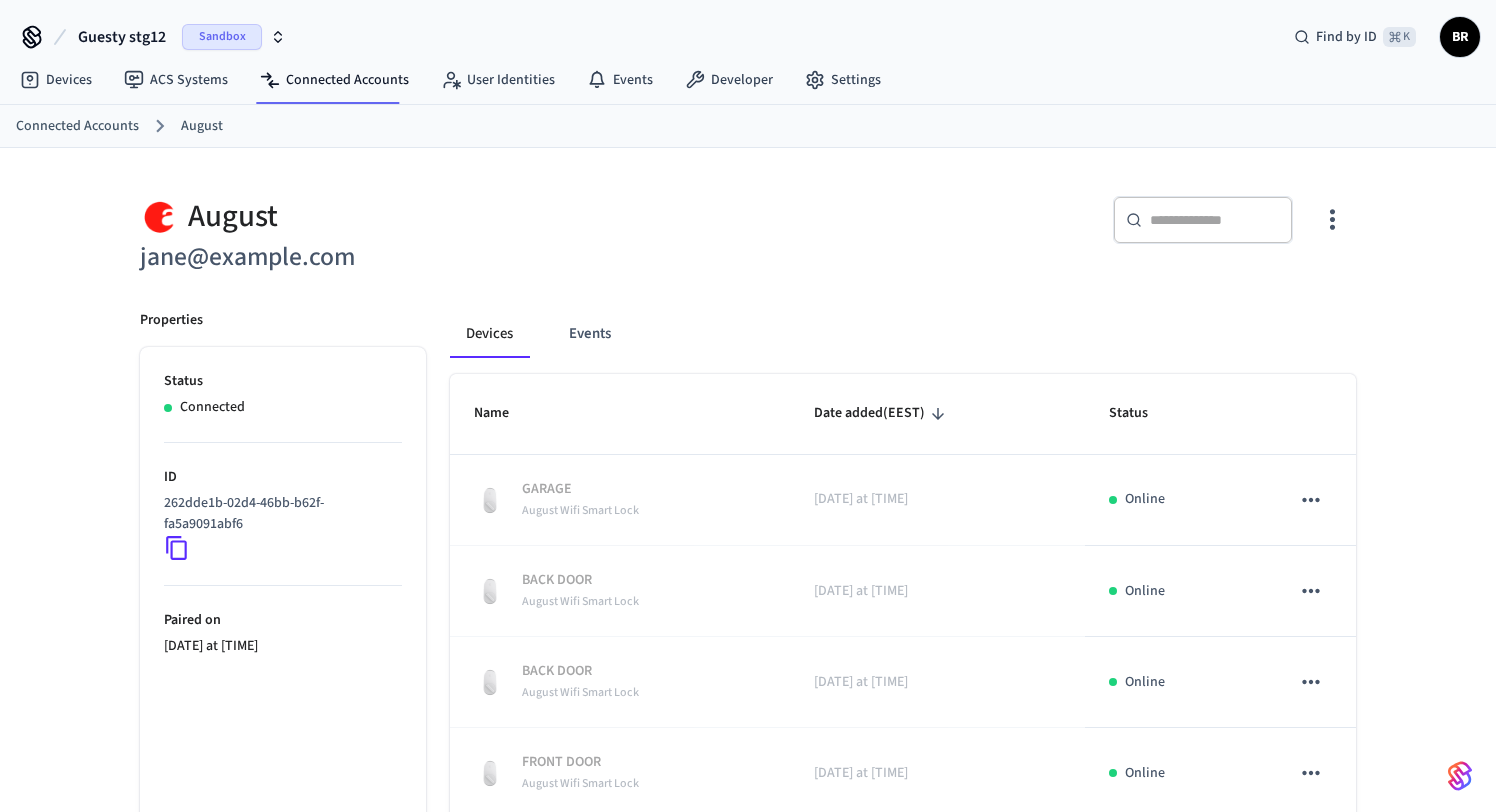 click on "Devices Events Name Date added  (EEST) Status GARAGE August Wifi Smart Lock 2025/08/08 at 3:52 pm Online BACK DOOR August Wifi Smart Lock 2025/08/08 at 3:52 pm Online BACK DOOR August Wifi Smart Lock 2025/08/08 at 3:52 pm Online FRONT DOOR August Wifi Smart Lock 2025/08/08 at 3:52 pm Online FRONT DOOR August Wifi Smart Lock 2025/08/08 at 3:52 pm Online Rows per page: 10 ** 1–5 of 5" at bounding box center [891, 646] 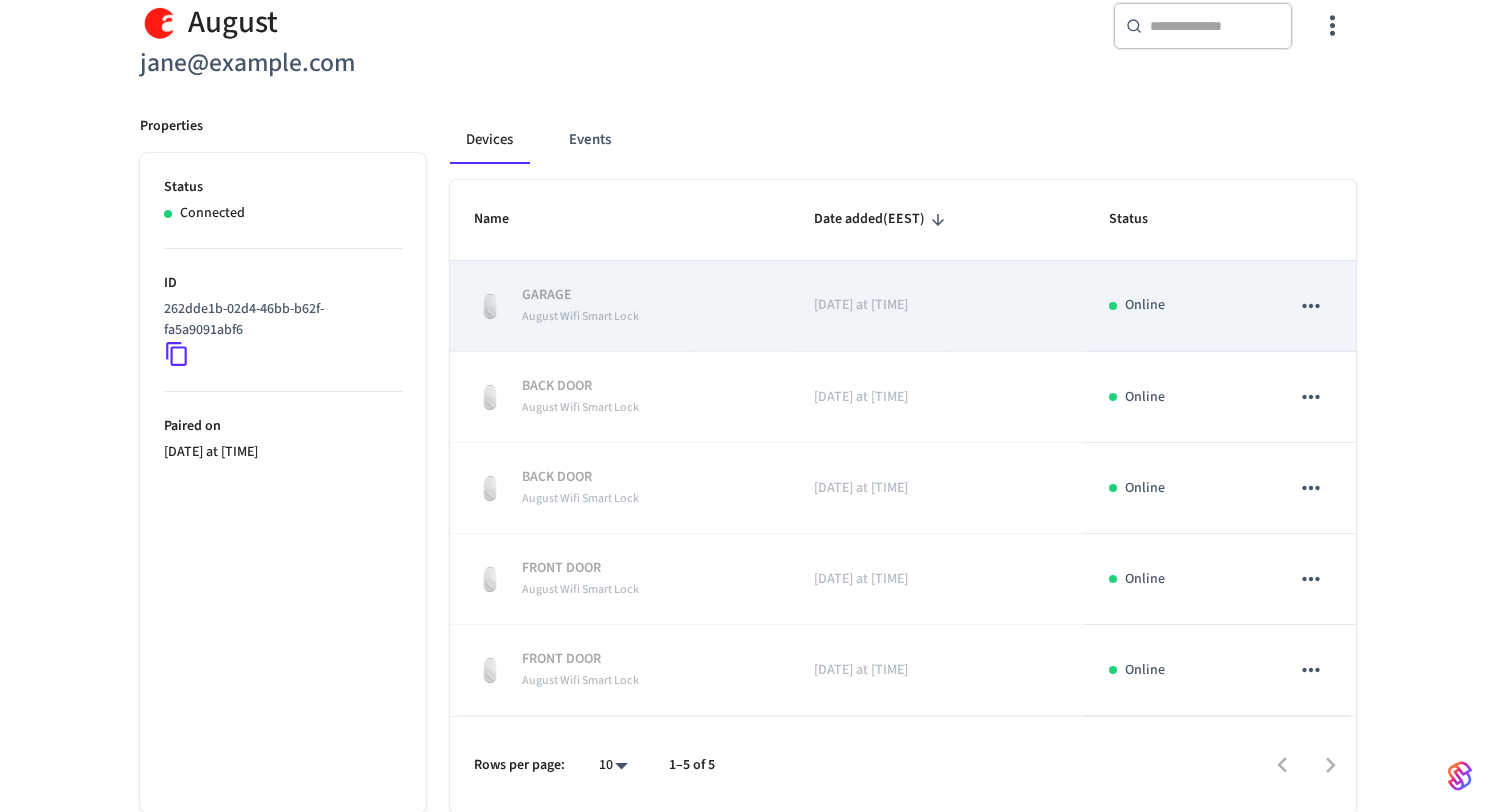 scroll, scrollTop: 0, scrollLeft: 0, axis: both 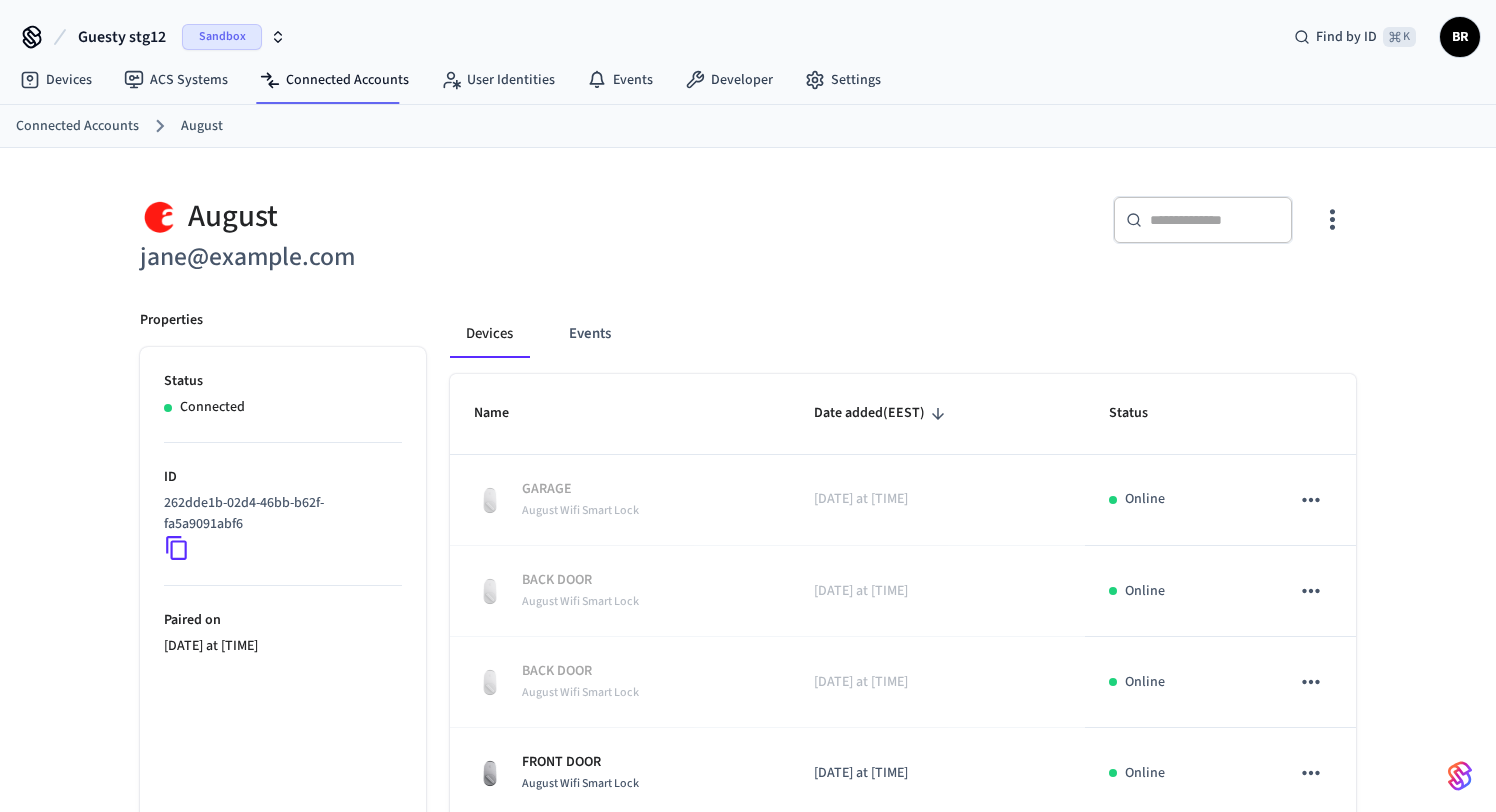 click on "​ ​" at bounding box center [1046, 225] 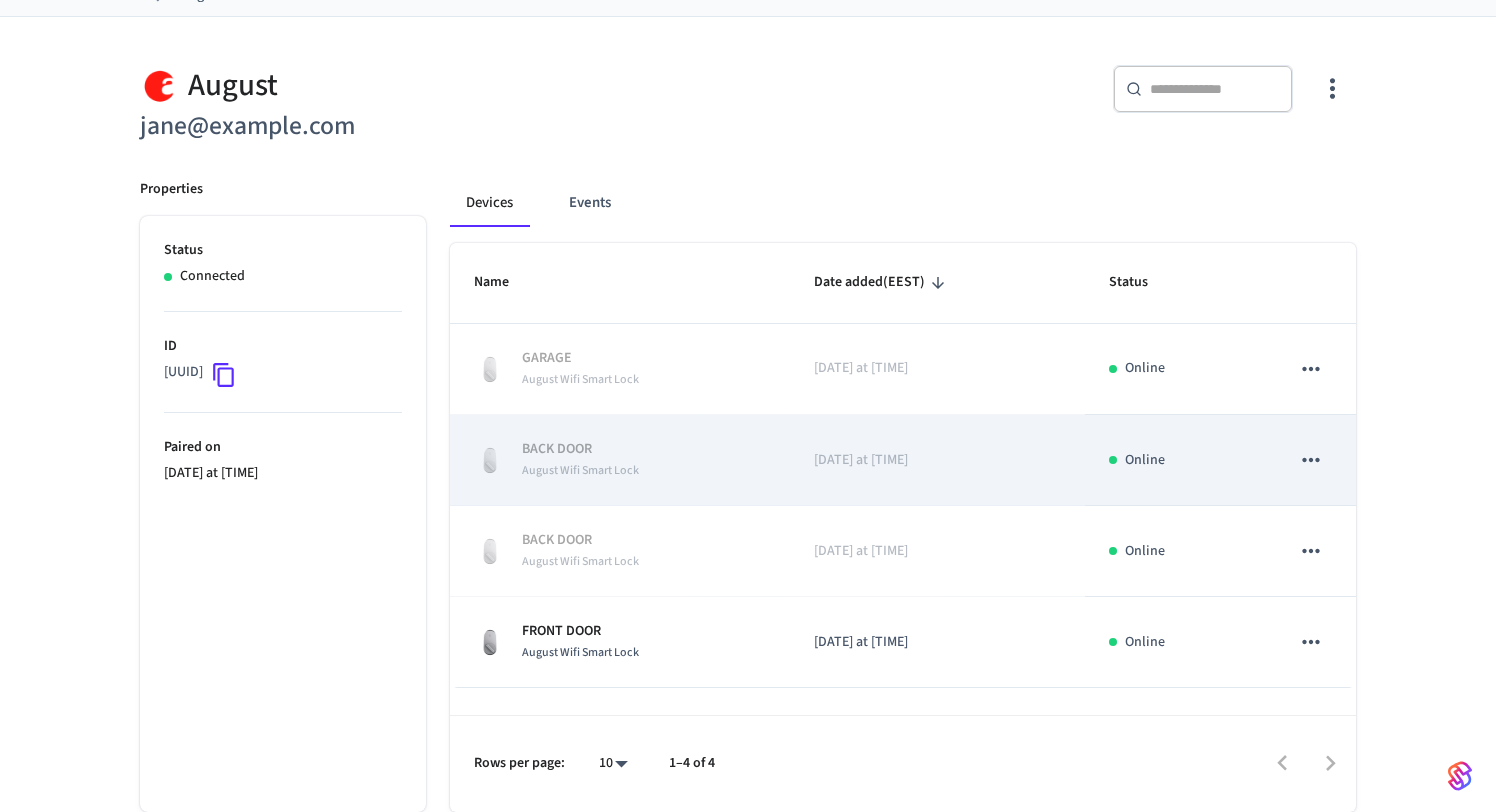 scroll, scrollTop: 129, scrollLeft: 0, axis: vertical 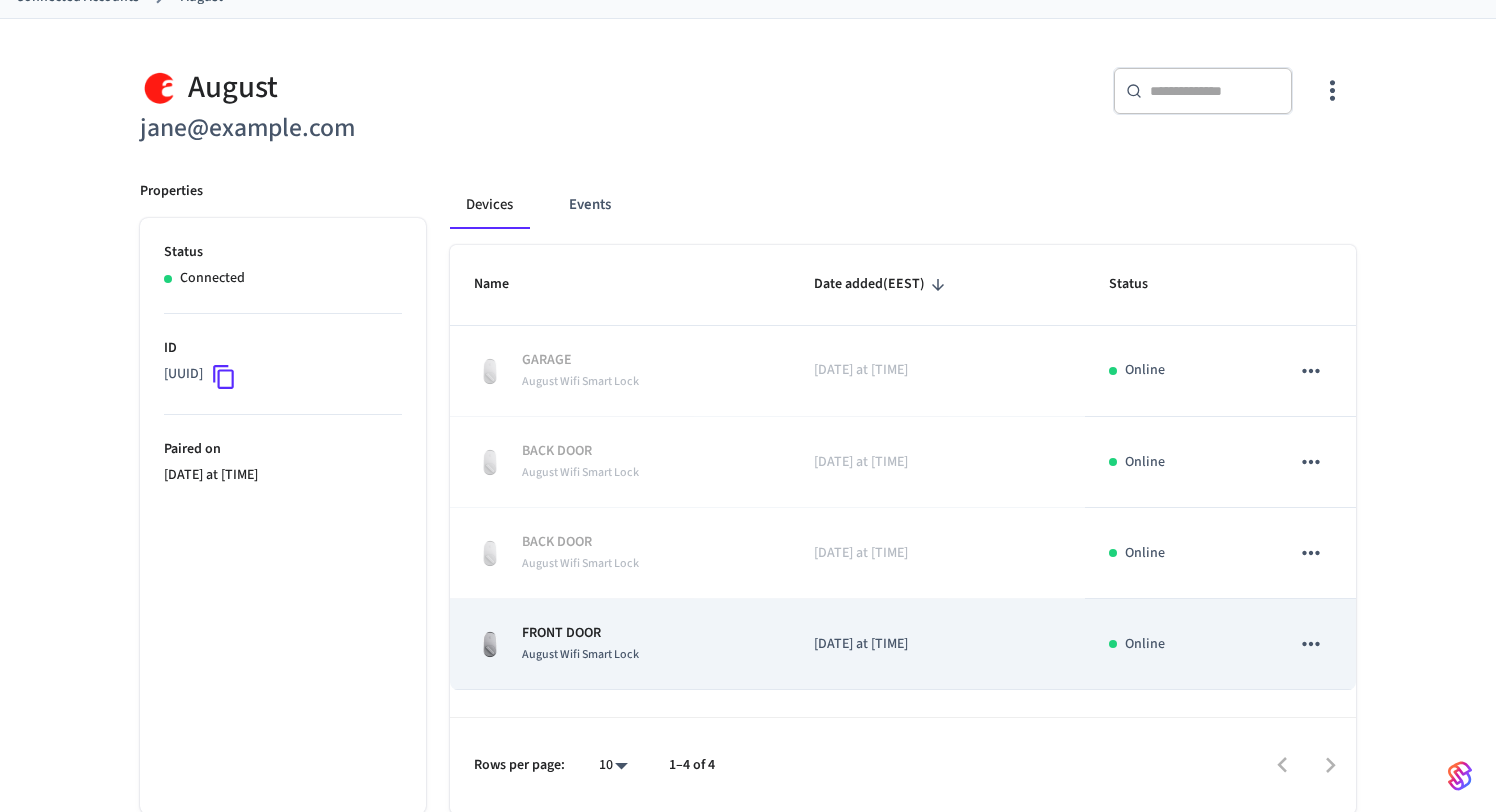 click on "[TEXT] [TEXT] [TEXT]" at bounding box center [620, 644] 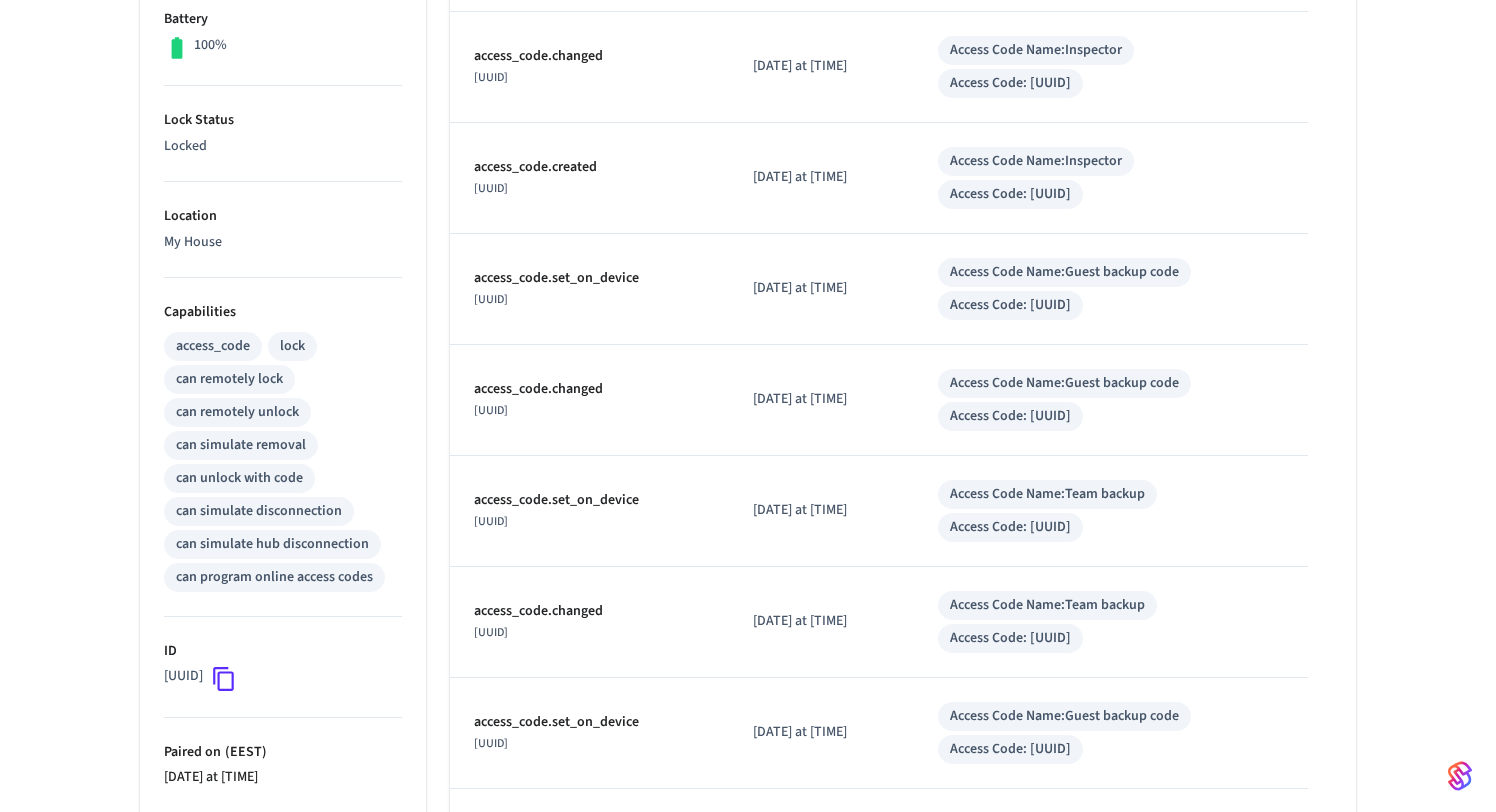 scroll, scrollTop: 0, scrollLeft: 0, axis: both 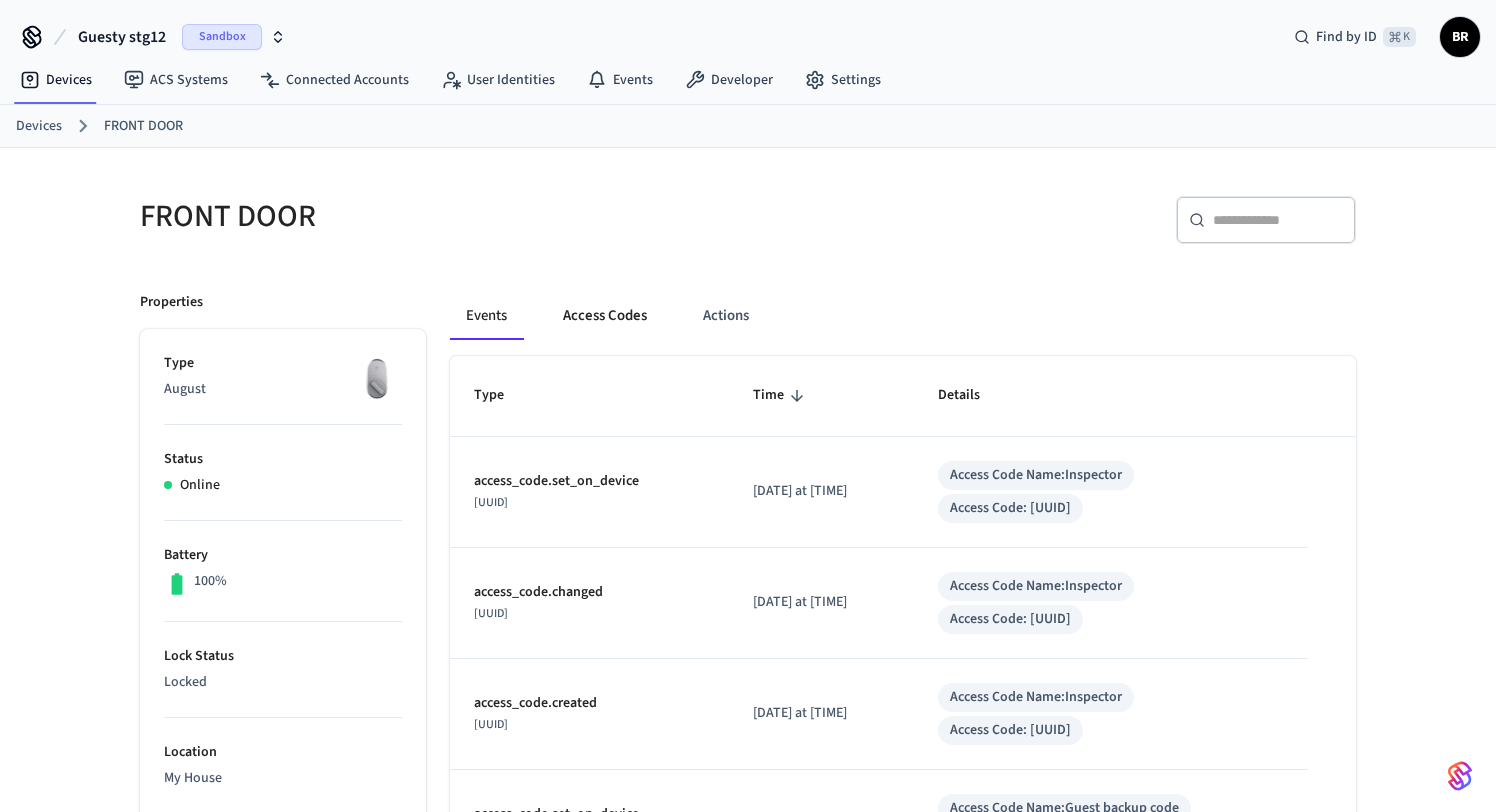 click on "Access Codes" at bounding box center [605, 316] 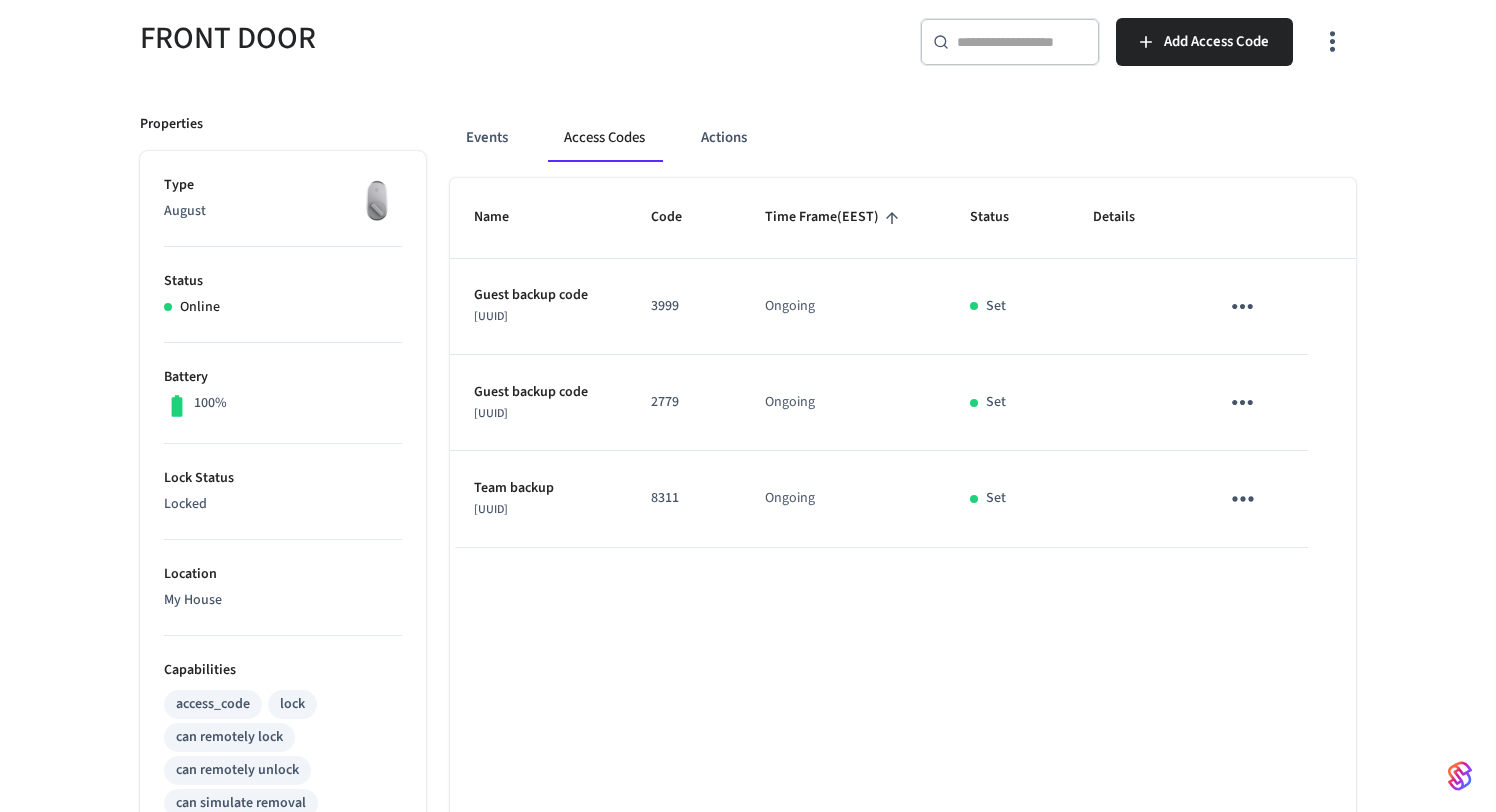 scroll, scrollTop: 161, scrollLeft: 0, axis: vertical 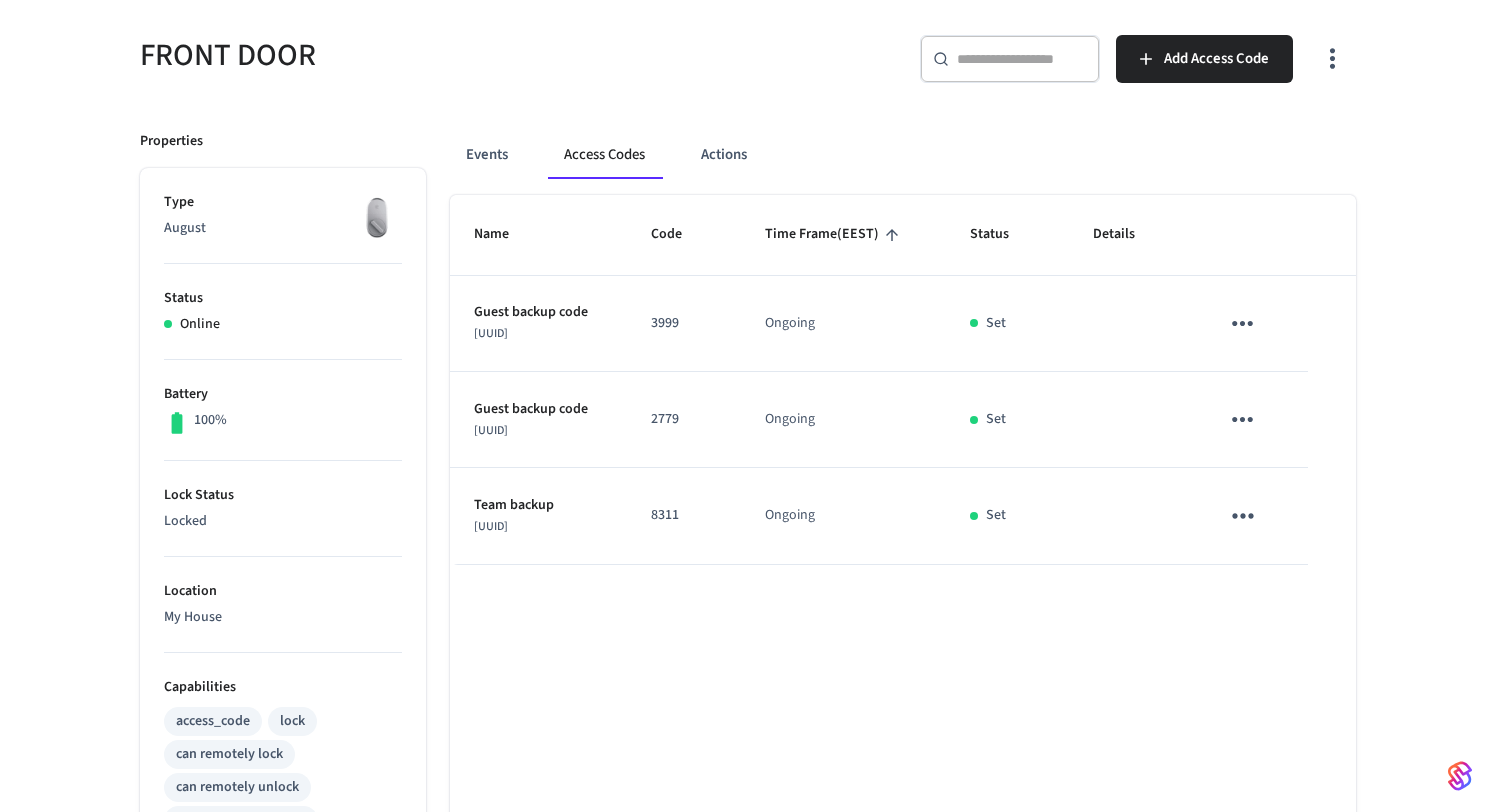 click on "8311" at bounding box center [684, 515] 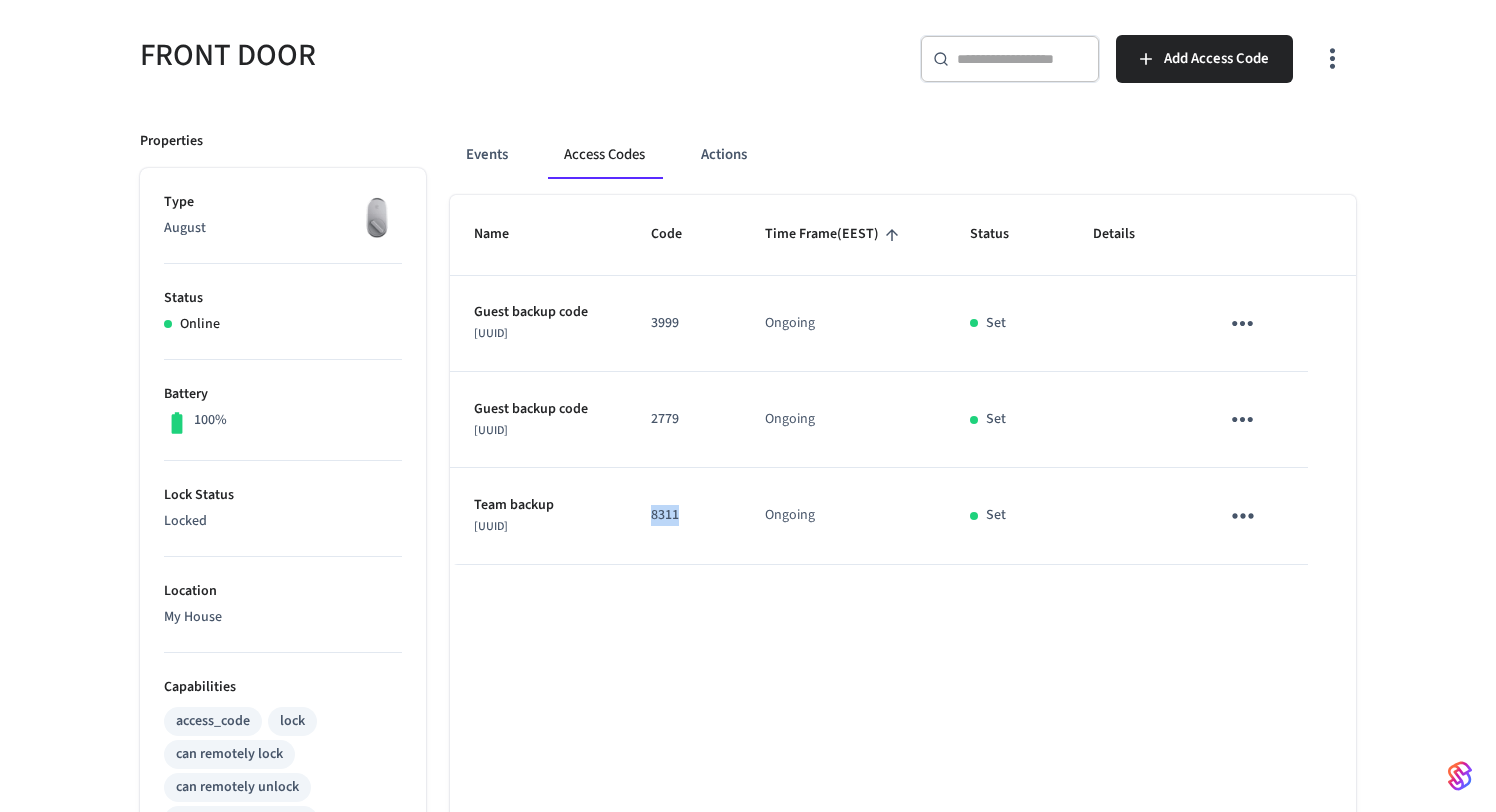 click on "8311" at bounding box center [684, 515] 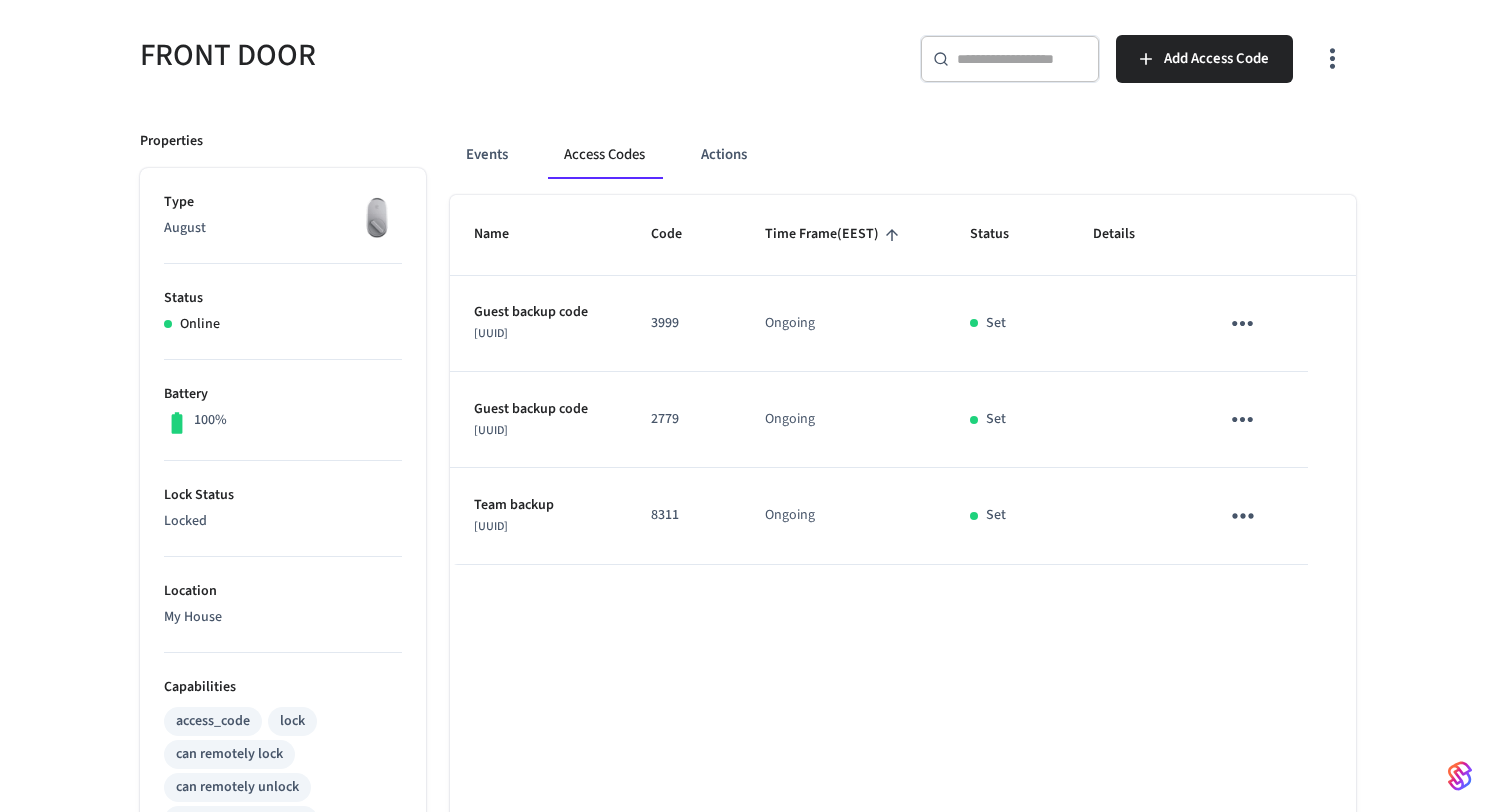click on "2779" at bounding box center [684, 419] 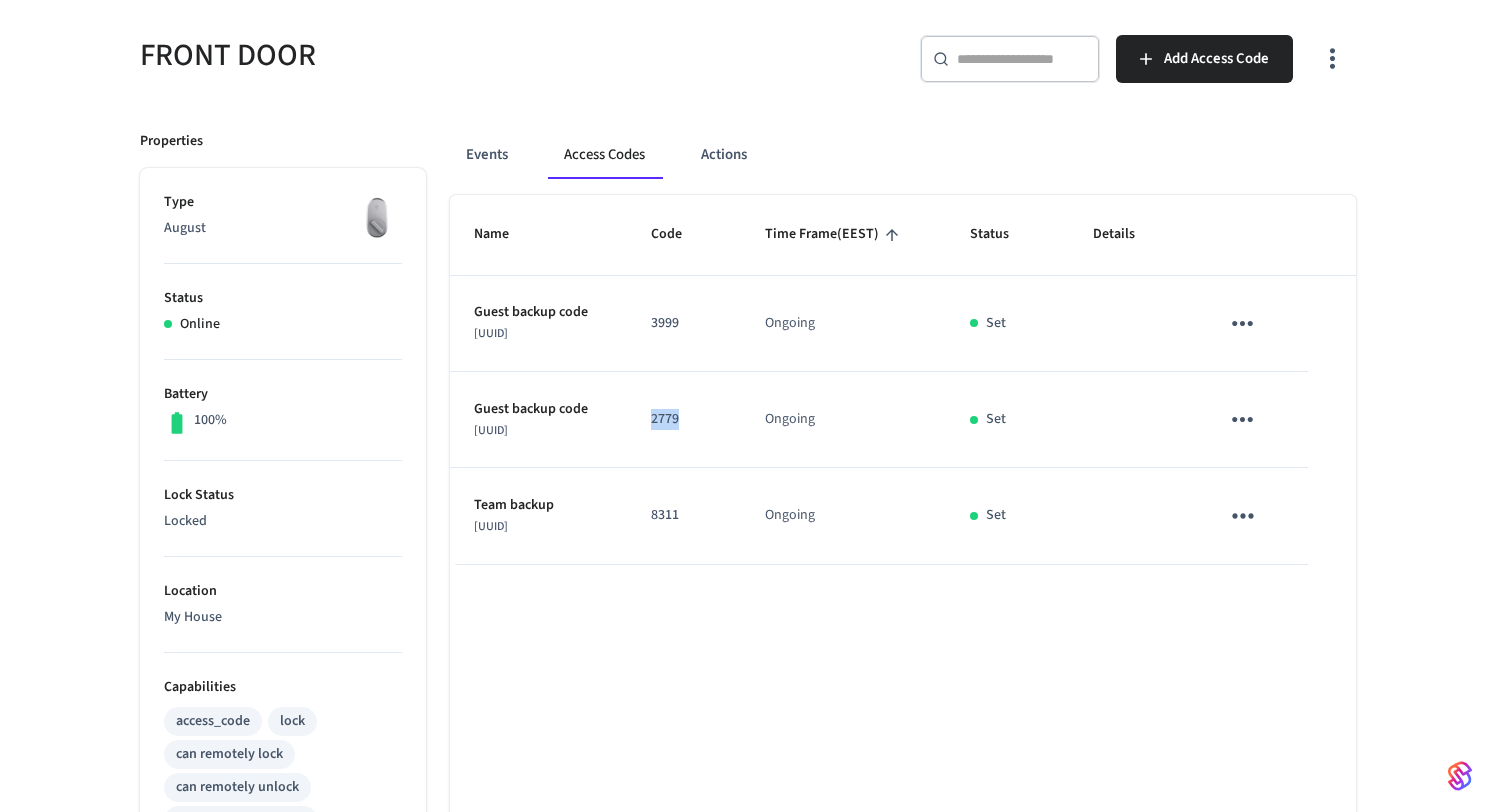 click on "2779" at bounding box center [684, 419] 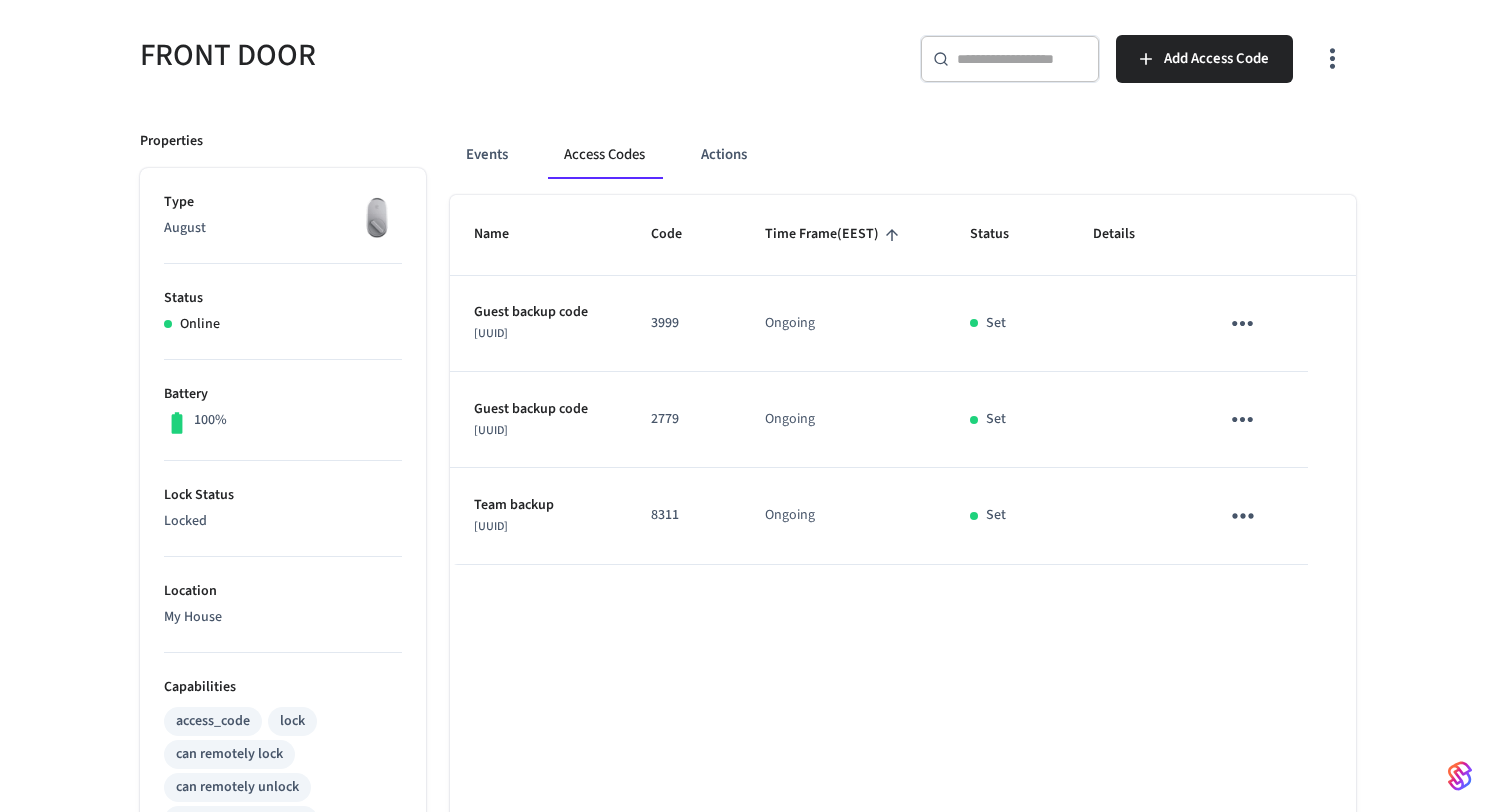 click on "3999" at bounding box center [684, 324] 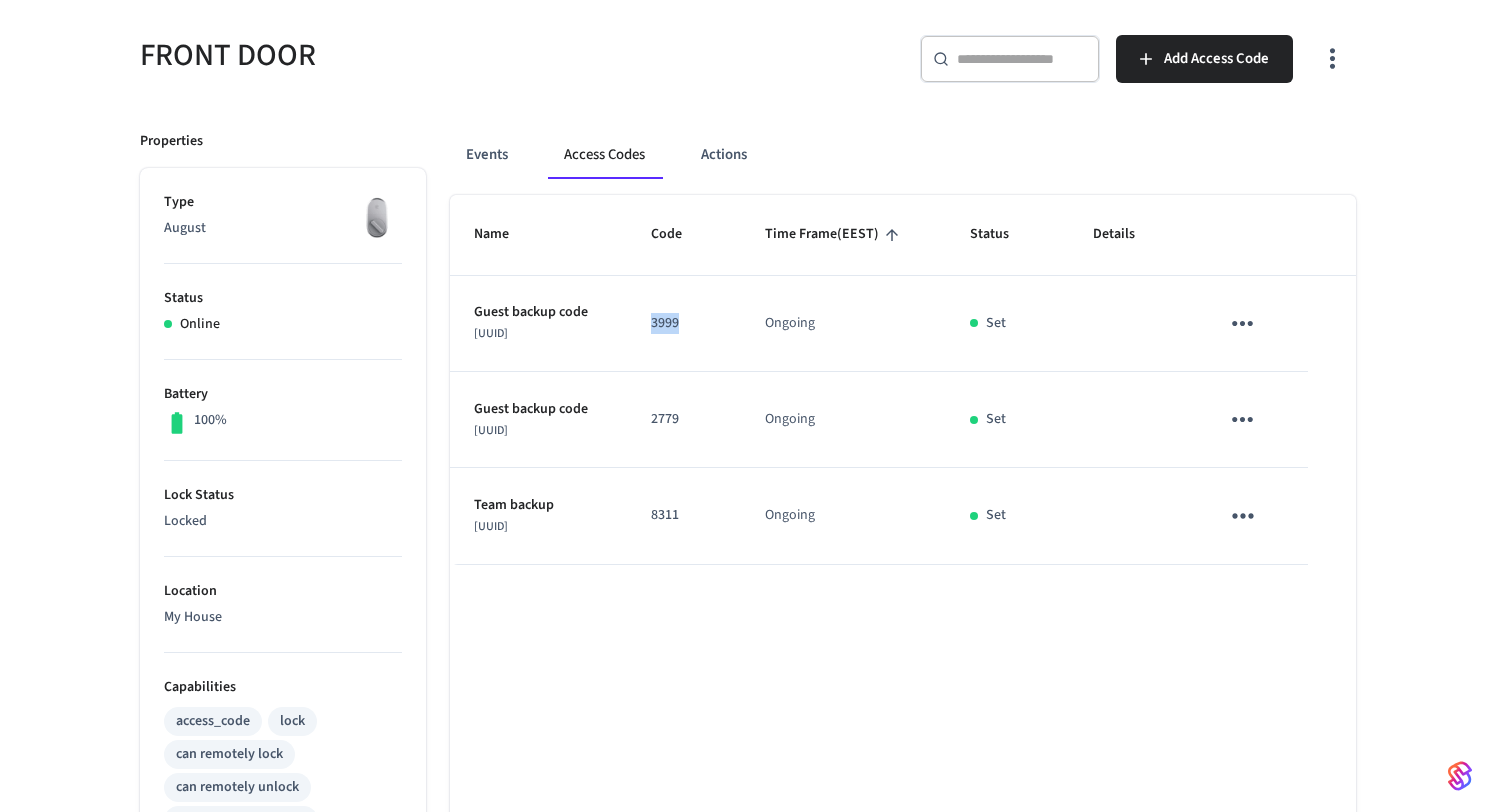 click on "3999" at bounding box center (684, 324) 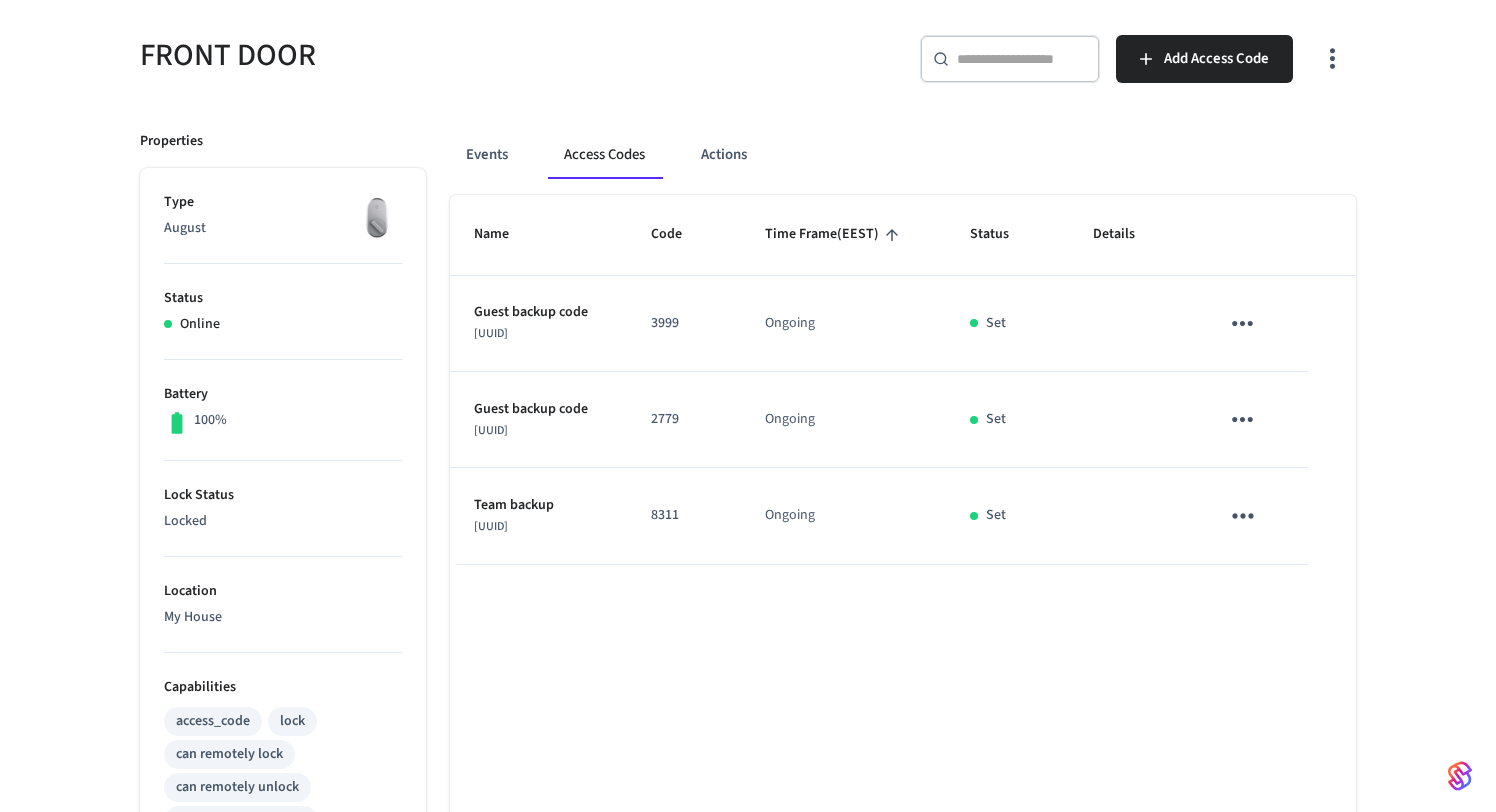 click on "8311" at bounding box center (684, 515) 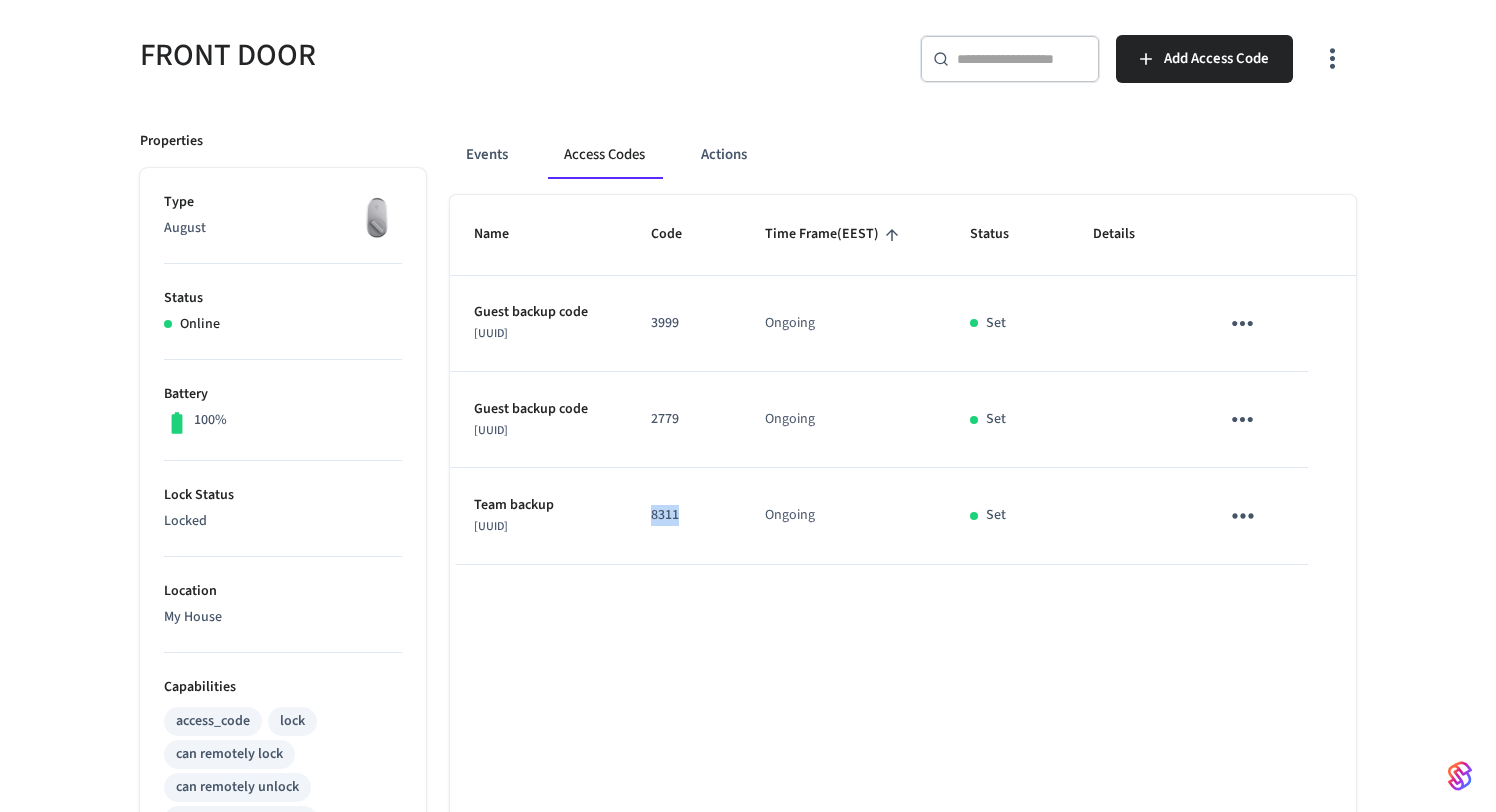 click on "8311" at bounding box center [684, 515] 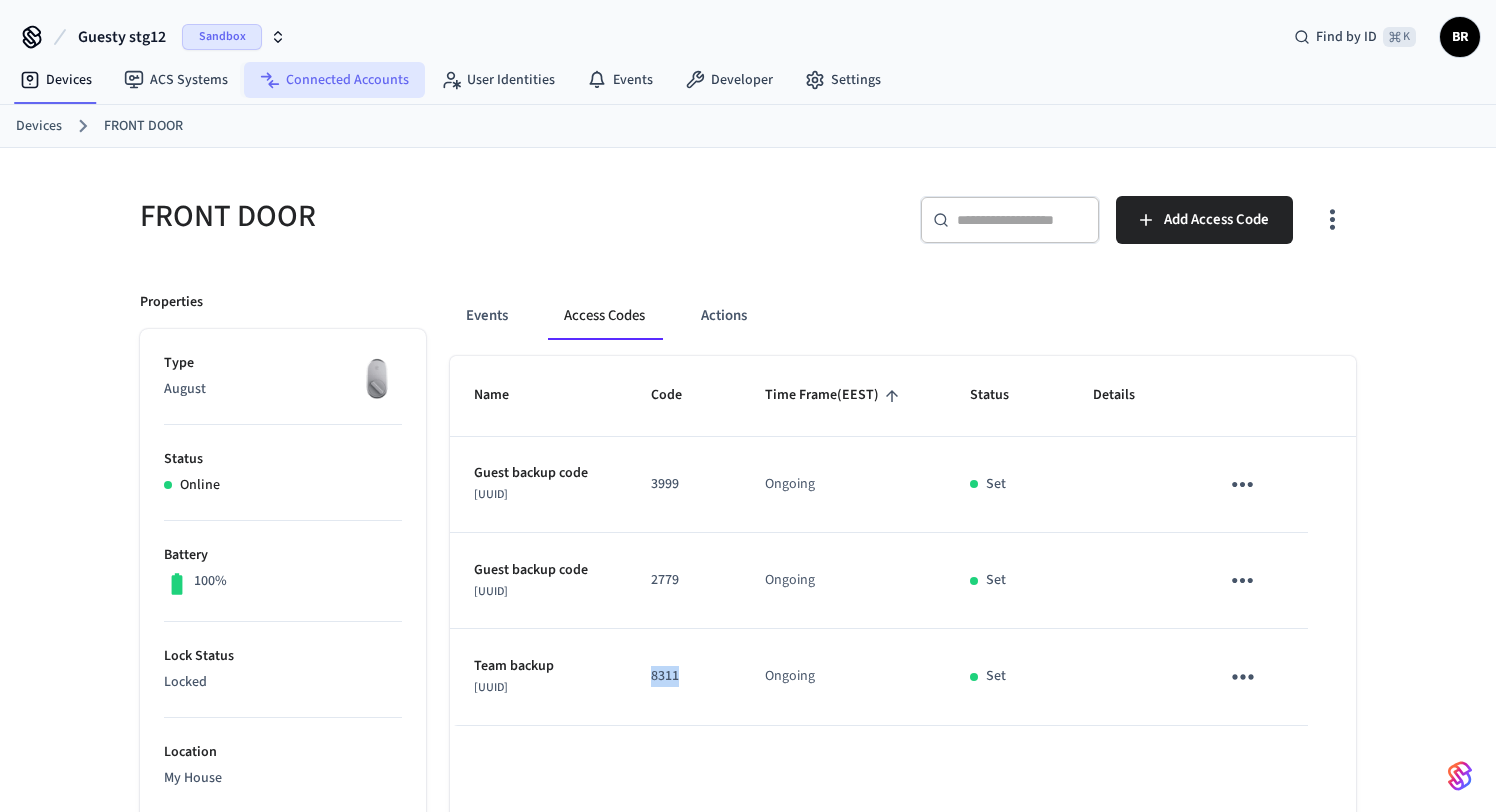 click on "Connected Accounts" at bounding box center [334, 80] 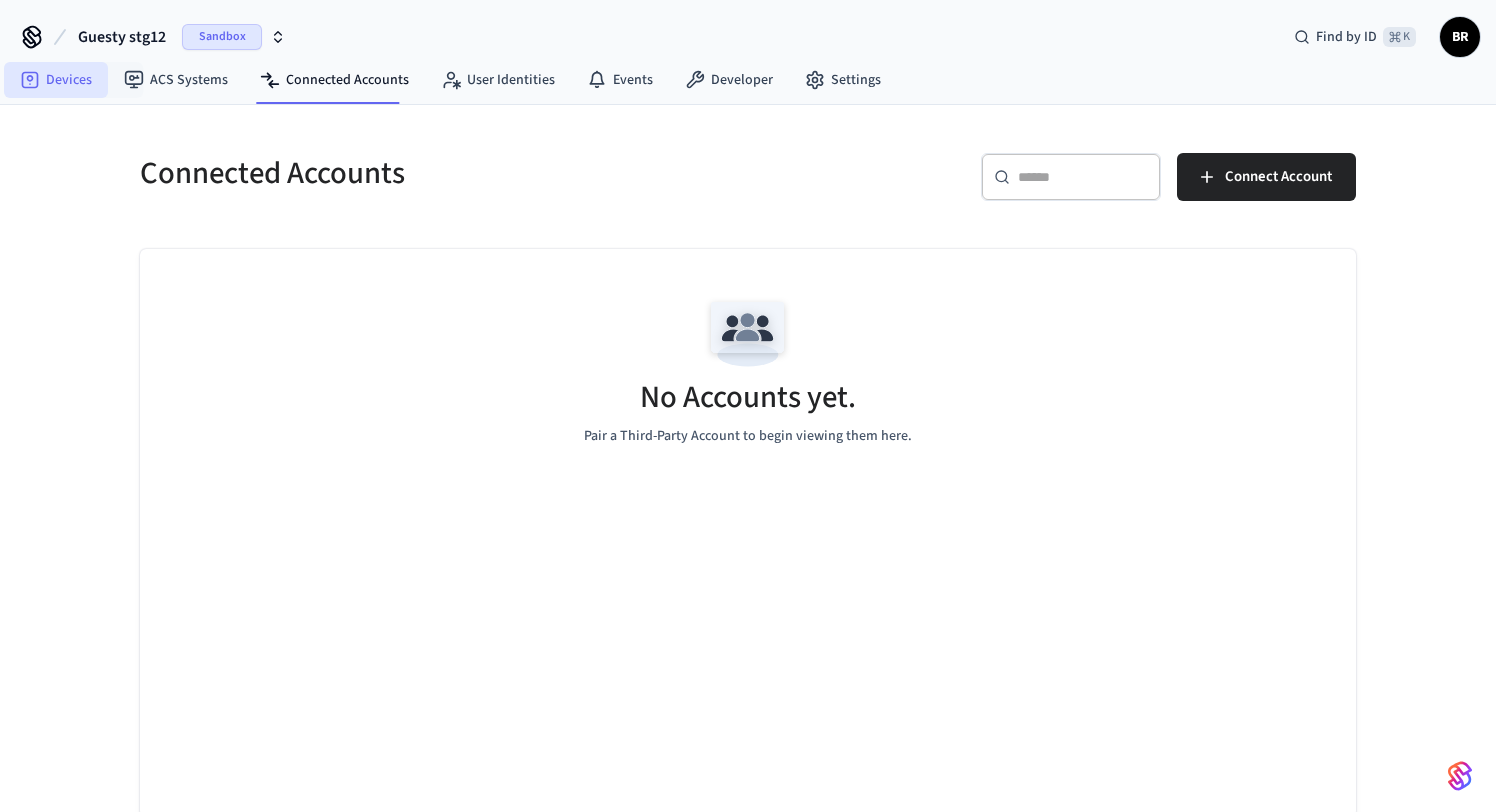 click on "Devices" at bounding box center (56, 80) 